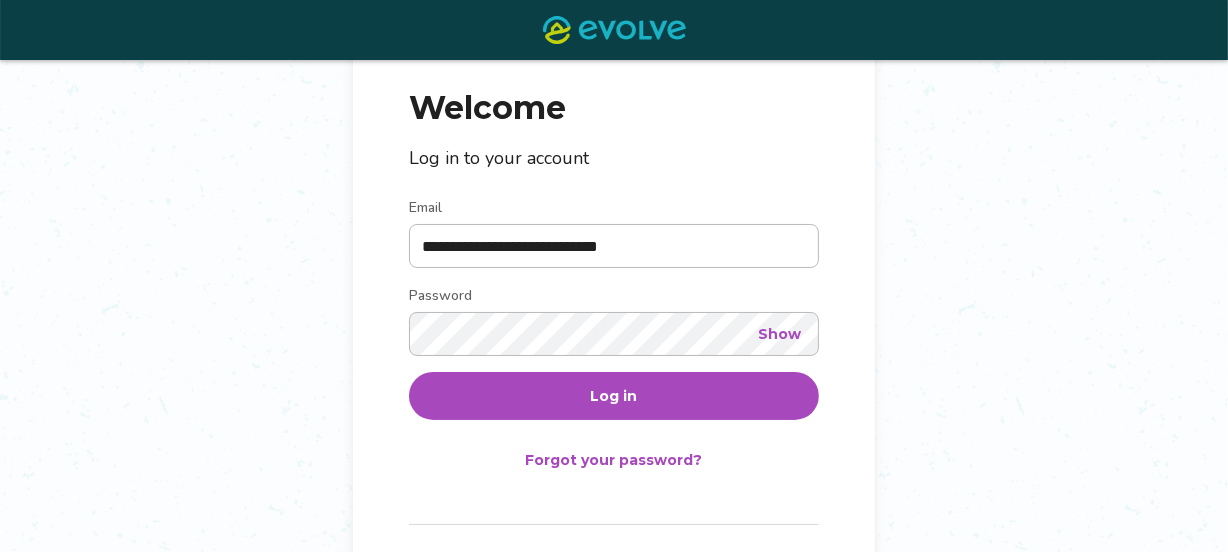 scroll, scrollTop: 179, scrollLeft: 0, axis: vertical 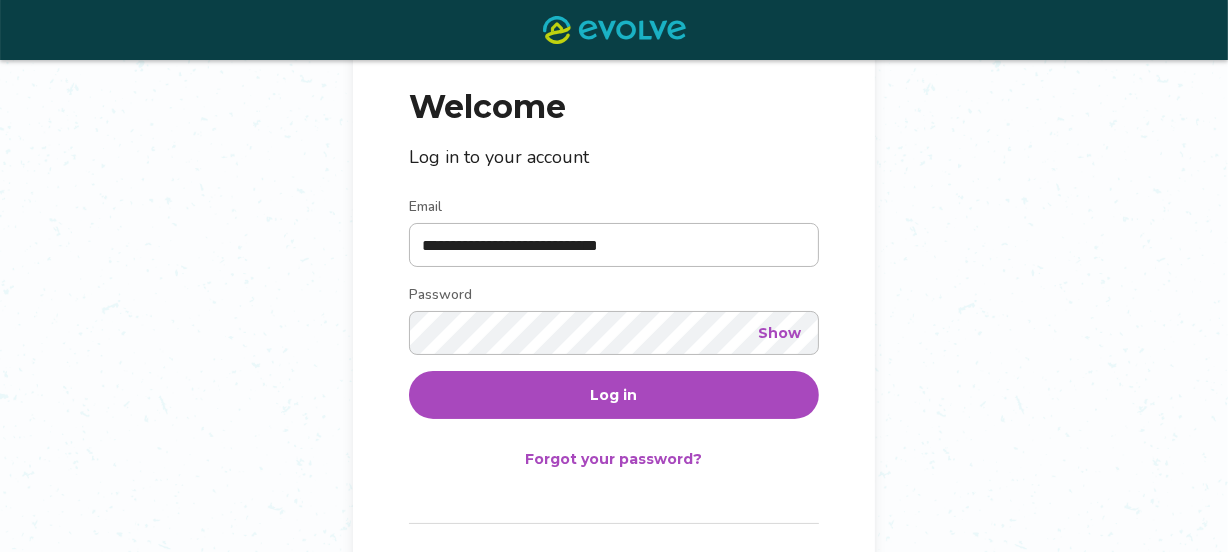 click on "**********" at bounding box center (614, 232) 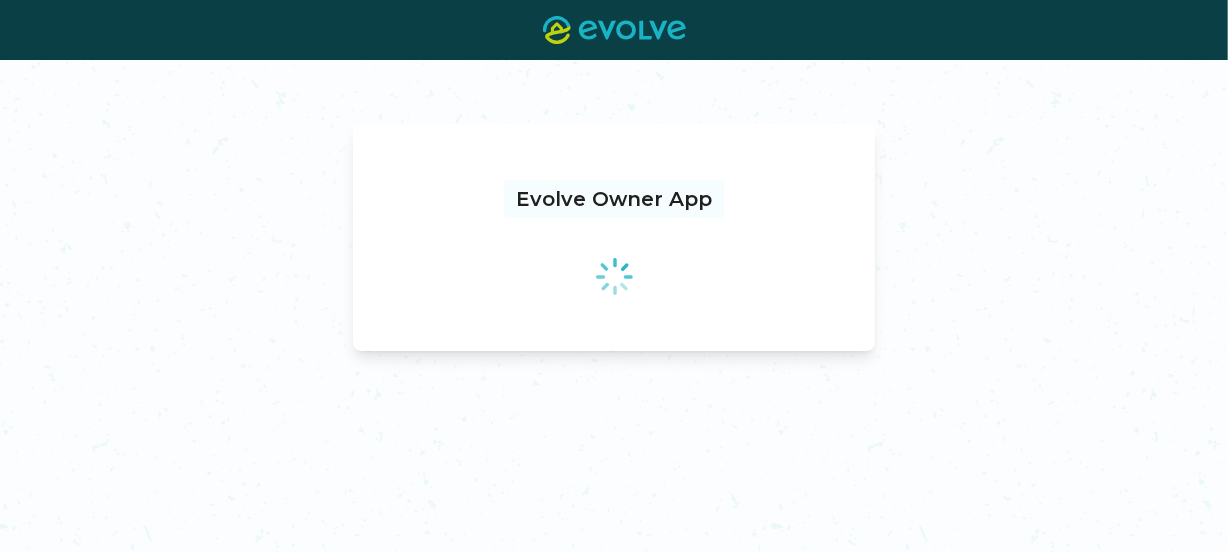 scroll, scrollTop: 0, scrollLeft: 0, axis: both 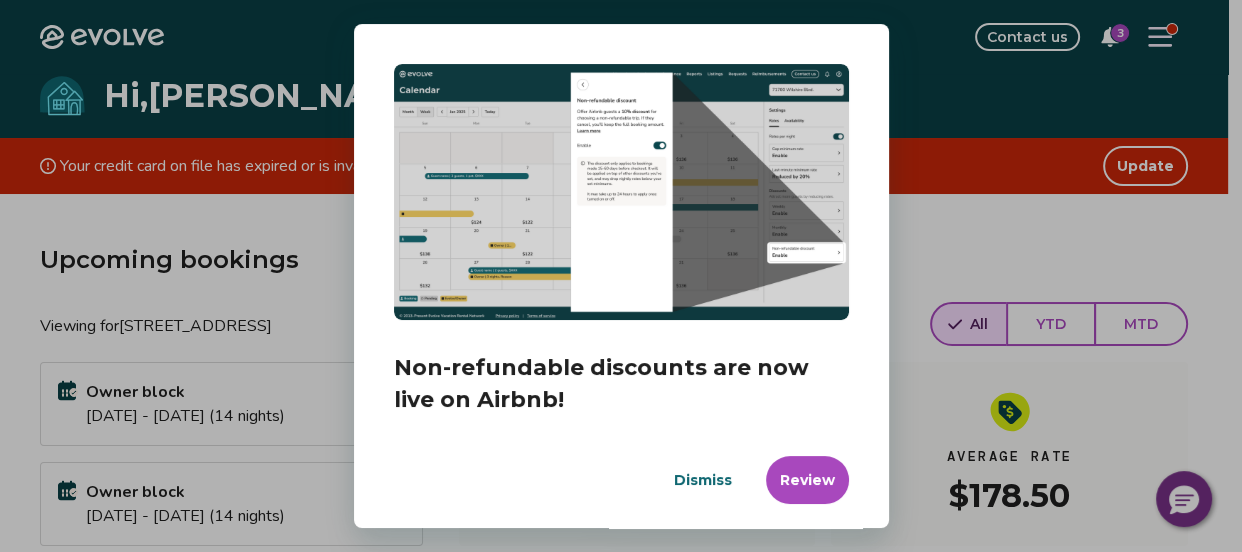 click on "Dialog Non-refundable discounts are now live on Airbnb! You’re on your way to increased bookings! You can disable the discounts at any time in the bookings tab. It may take up to 24 hours for changes to apply. Dismiss Review" at bounding box center [621, 276] 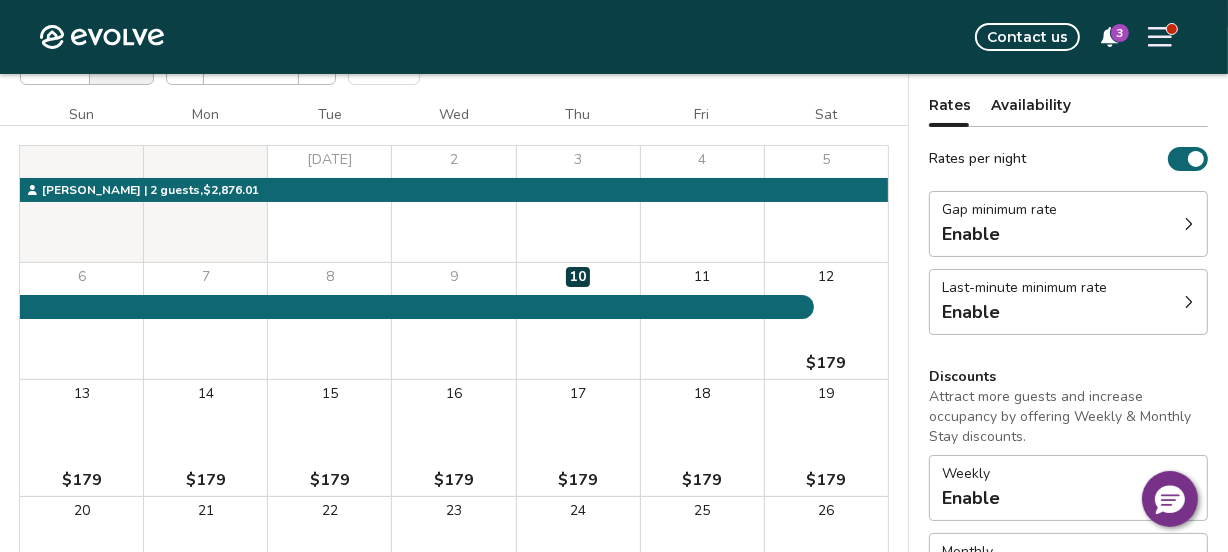 scroll, scrollTop: 144, scrollLeft: 0, axis: vertical 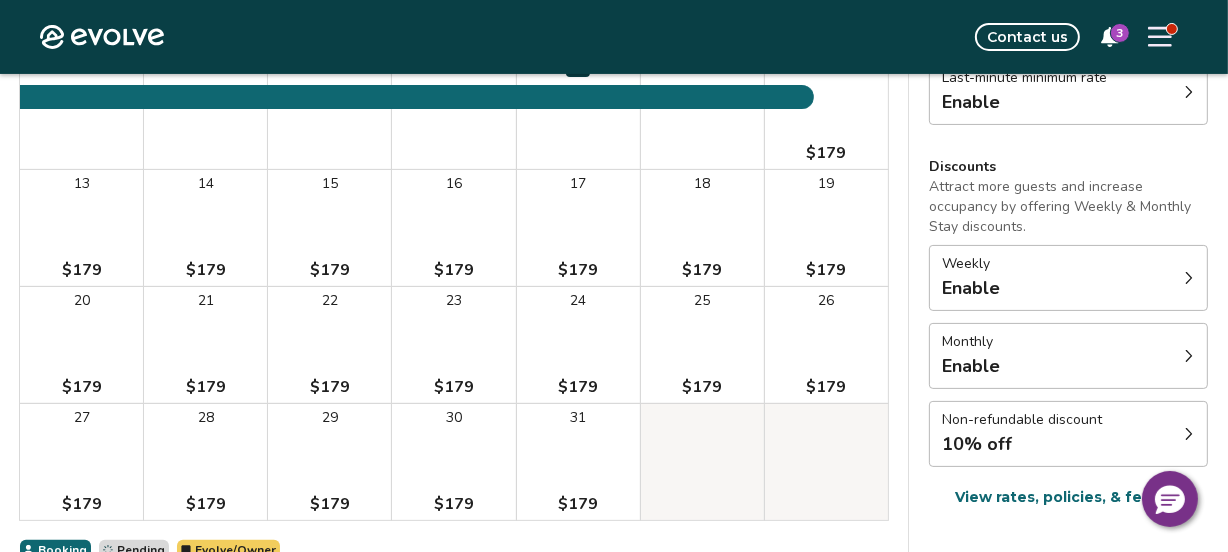 click 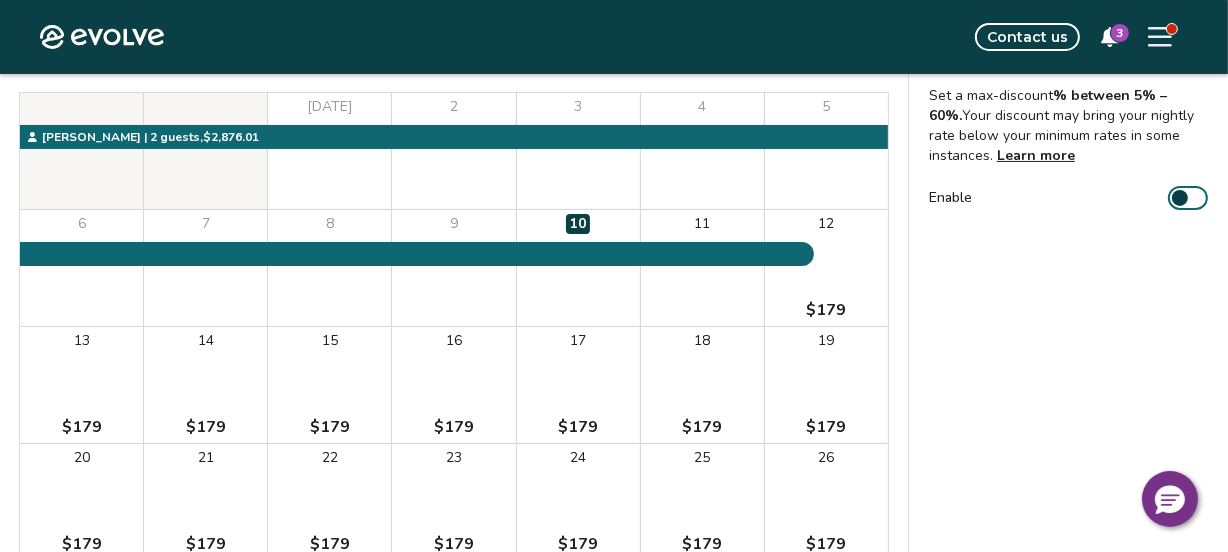 scroll, scrollTop: 65, scrollLeft: 0, axis: vertical 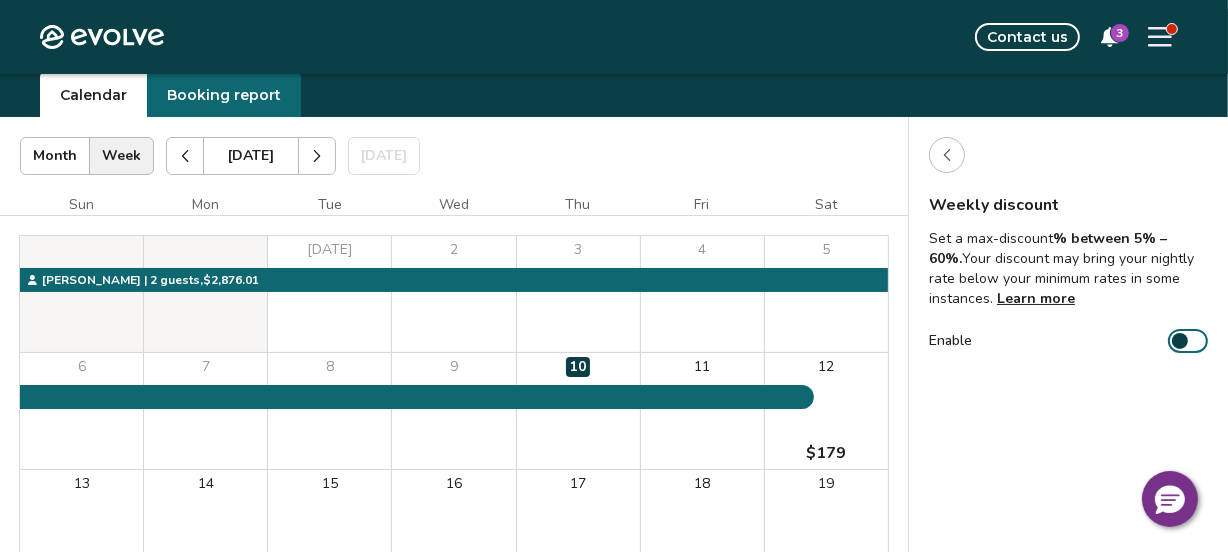 click on "Enable" at bounding box center [1188, 341] 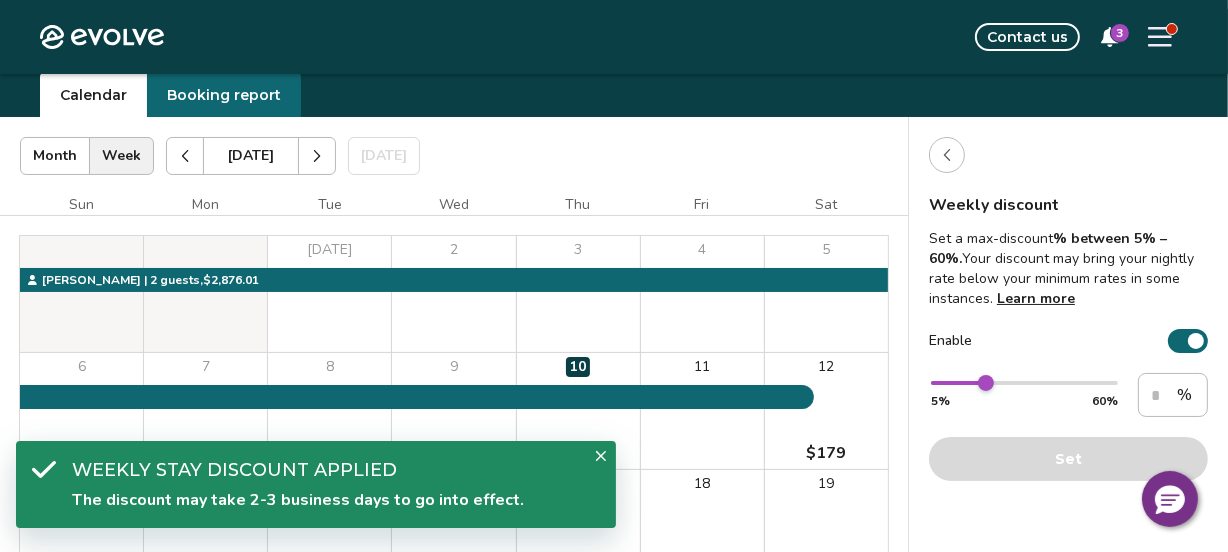 click on "Enable" at bounding box center [1188, 341] 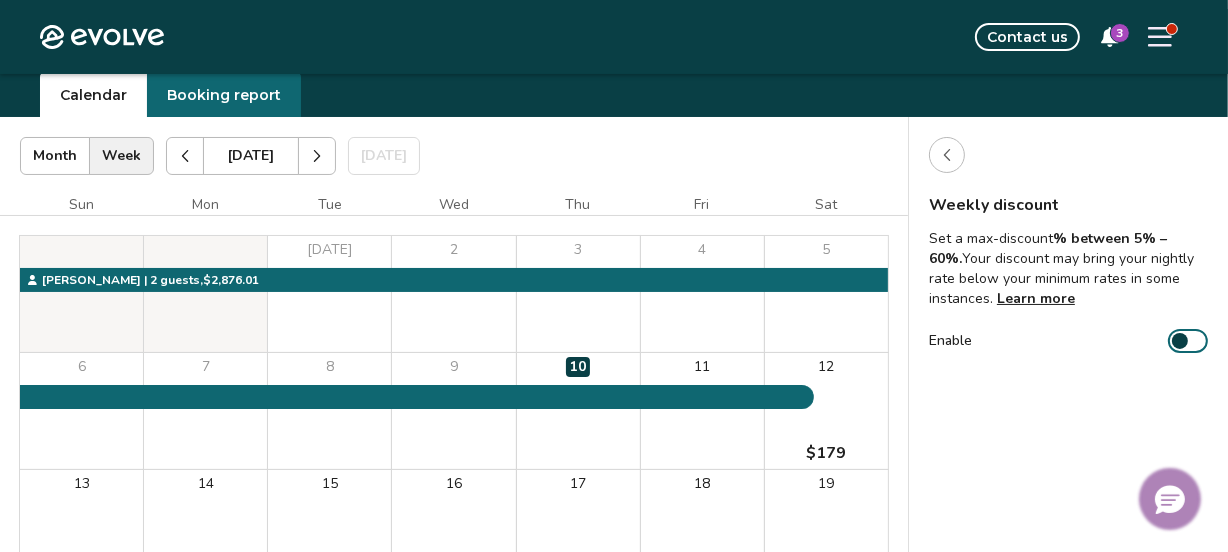 click 